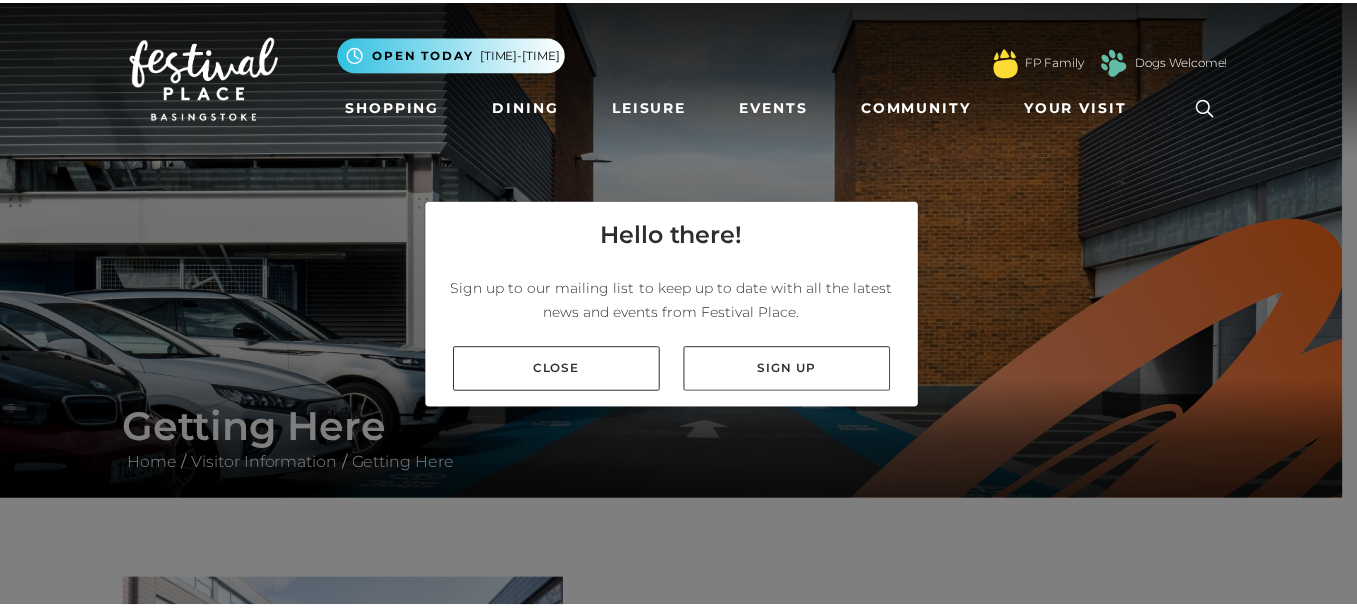 scroll, scrollTop: 0, scrollLeft: 0, axis: both 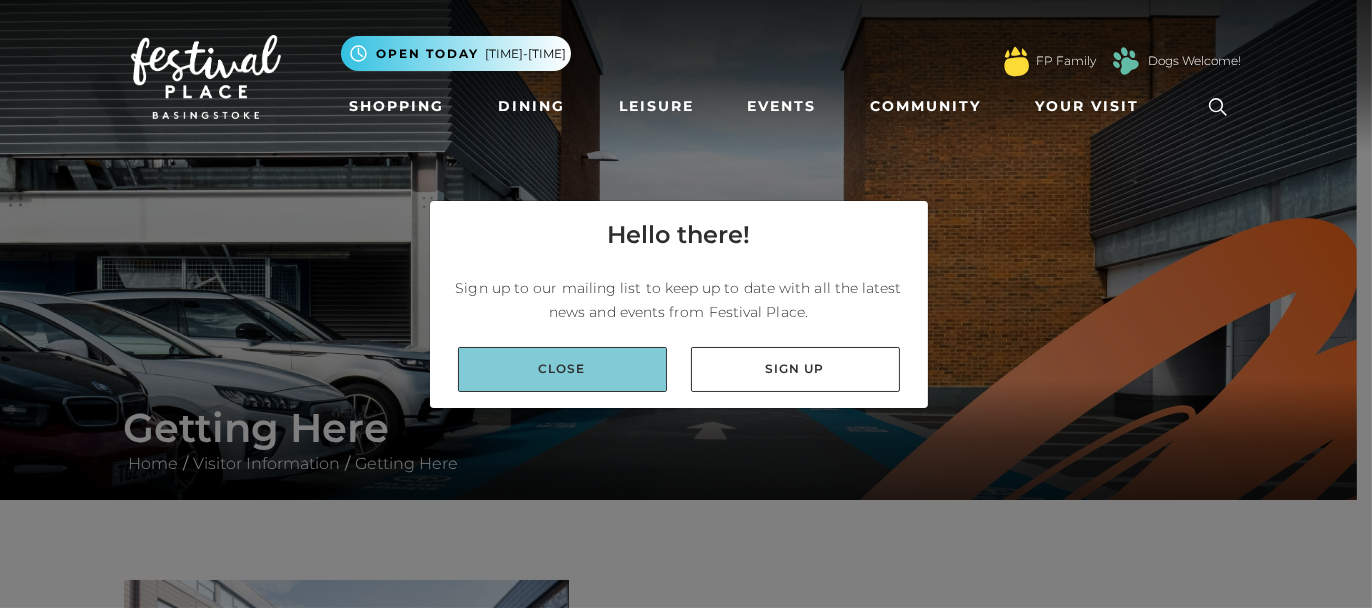click on "Close" at bounding box center (562, 369) 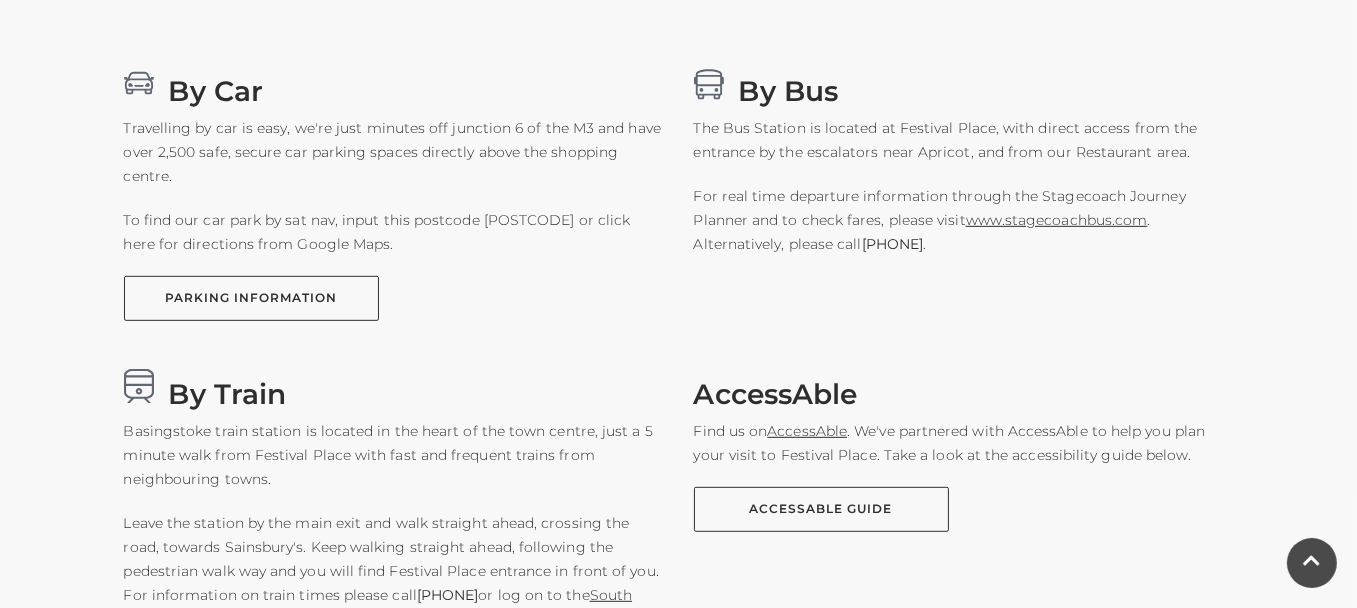 scroll, scrollTop: 1272, scrollLeft: 0, axis: vertical 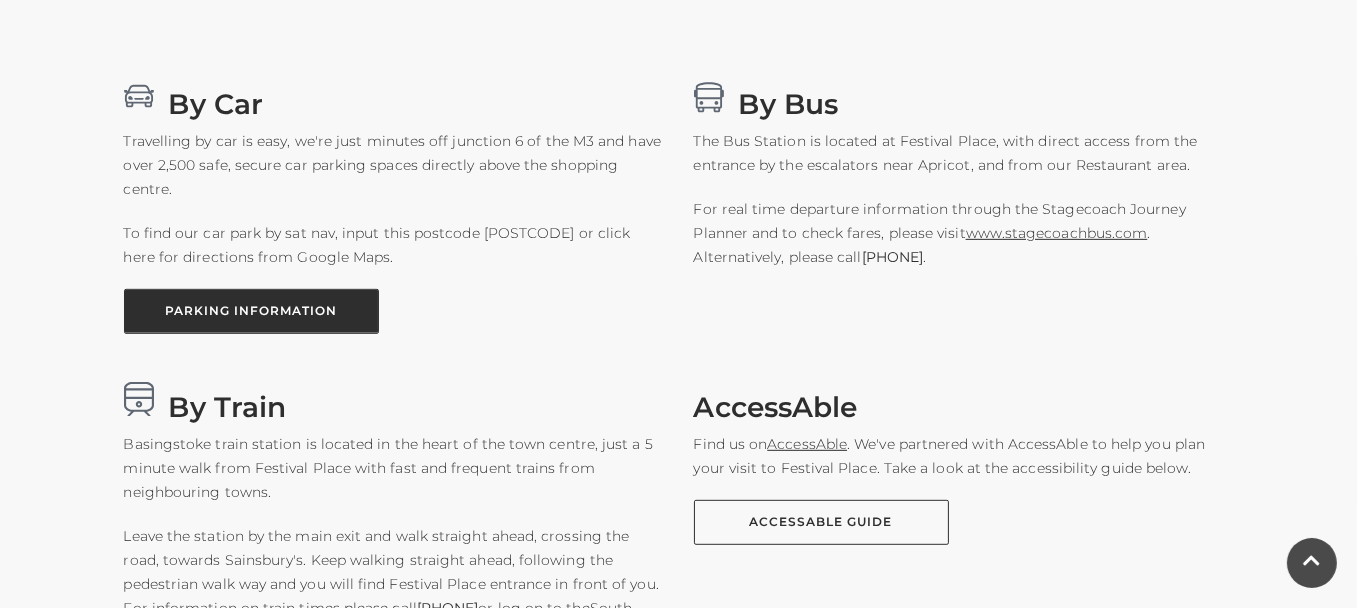 click on "PARKING INFORMATION" at bounding box center (251, 311) 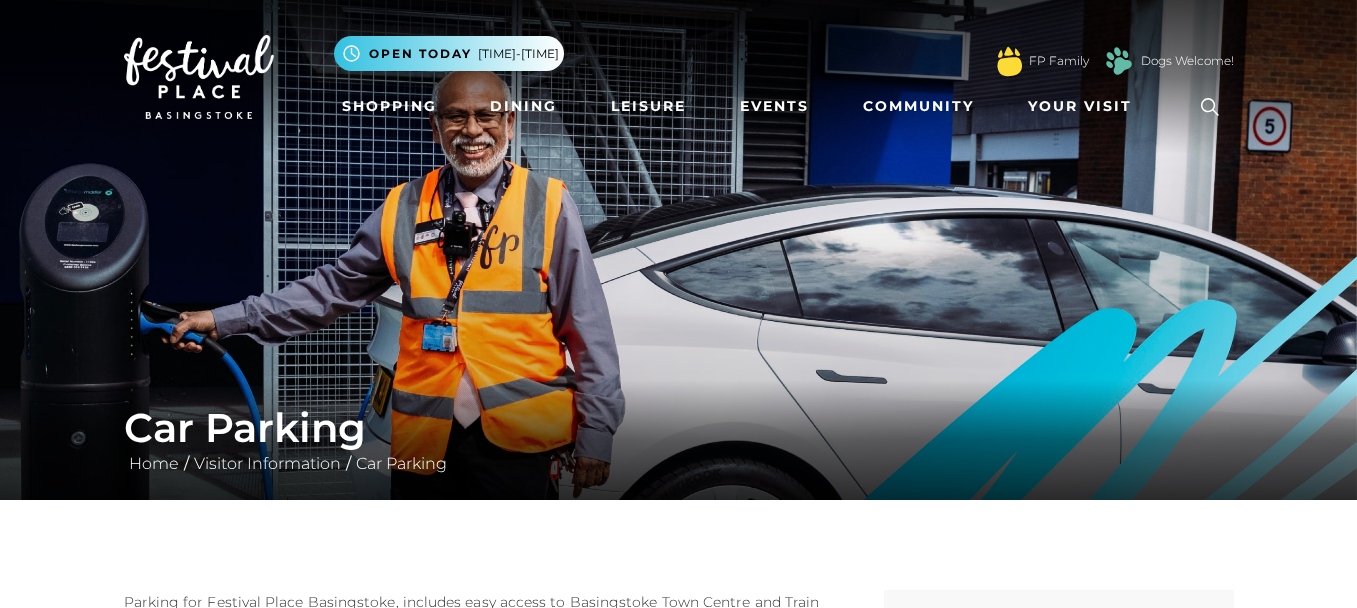 scroll, scrollTop: 0, scrollLeft: 0, axis: both 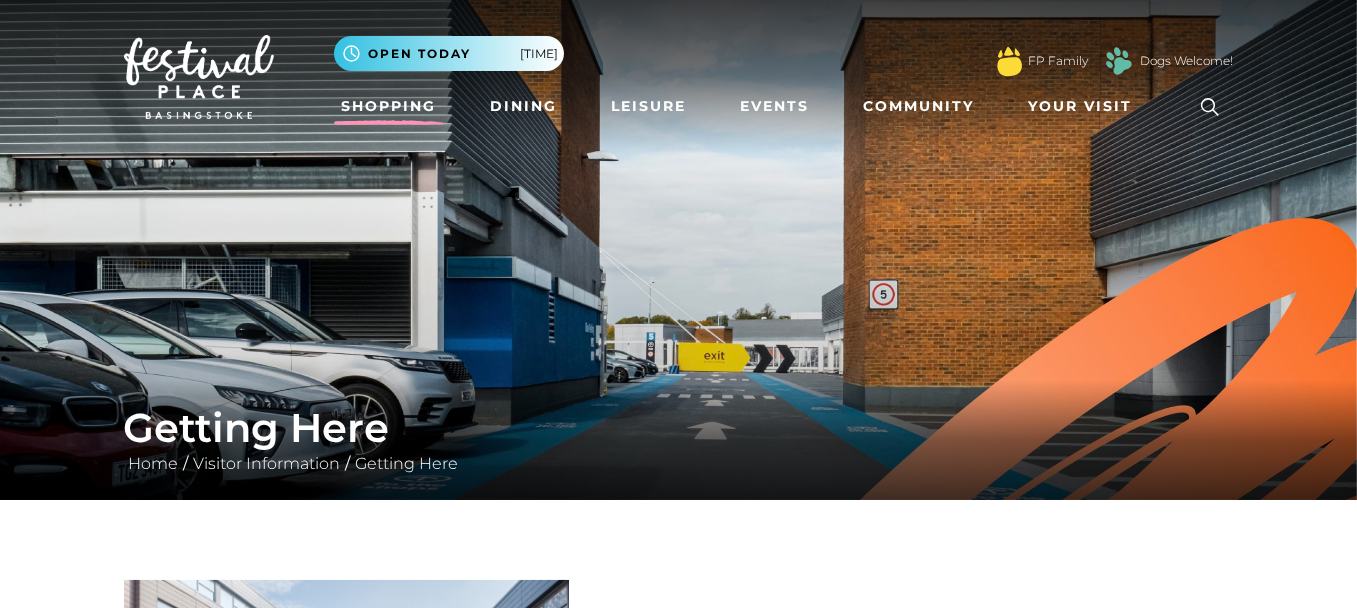 click on "Shopping" at bounding box center [389, 106] 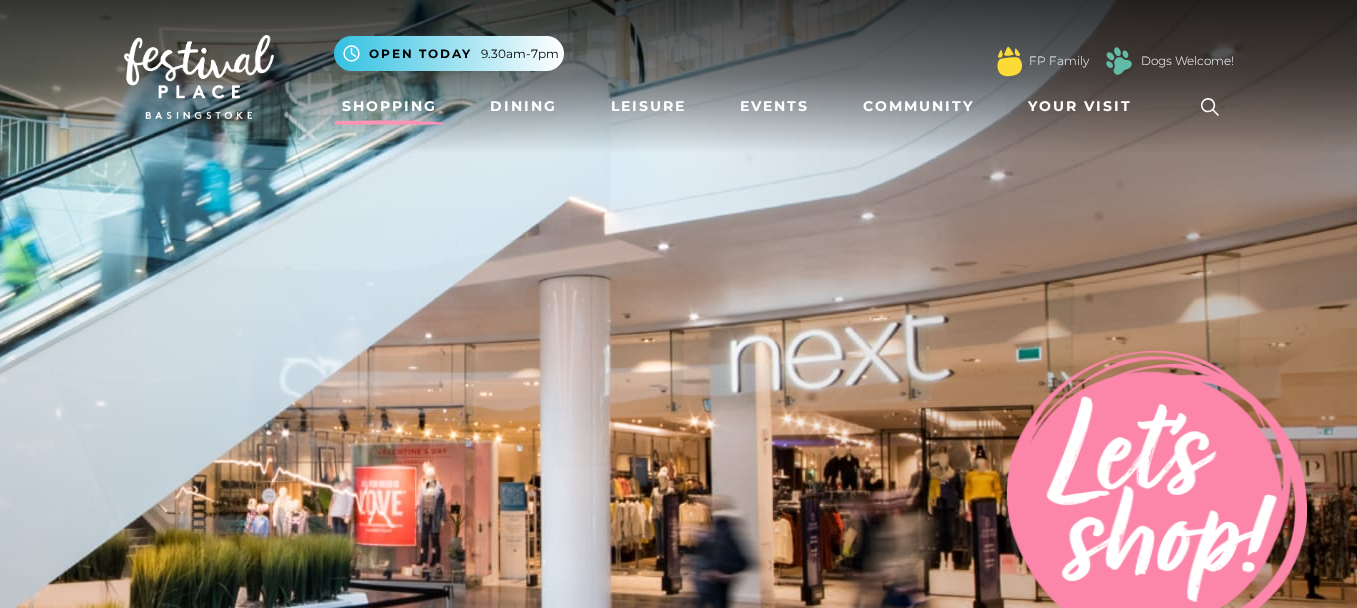 scroll, scrollTop: 0, scrollLeft: 0, axis: both 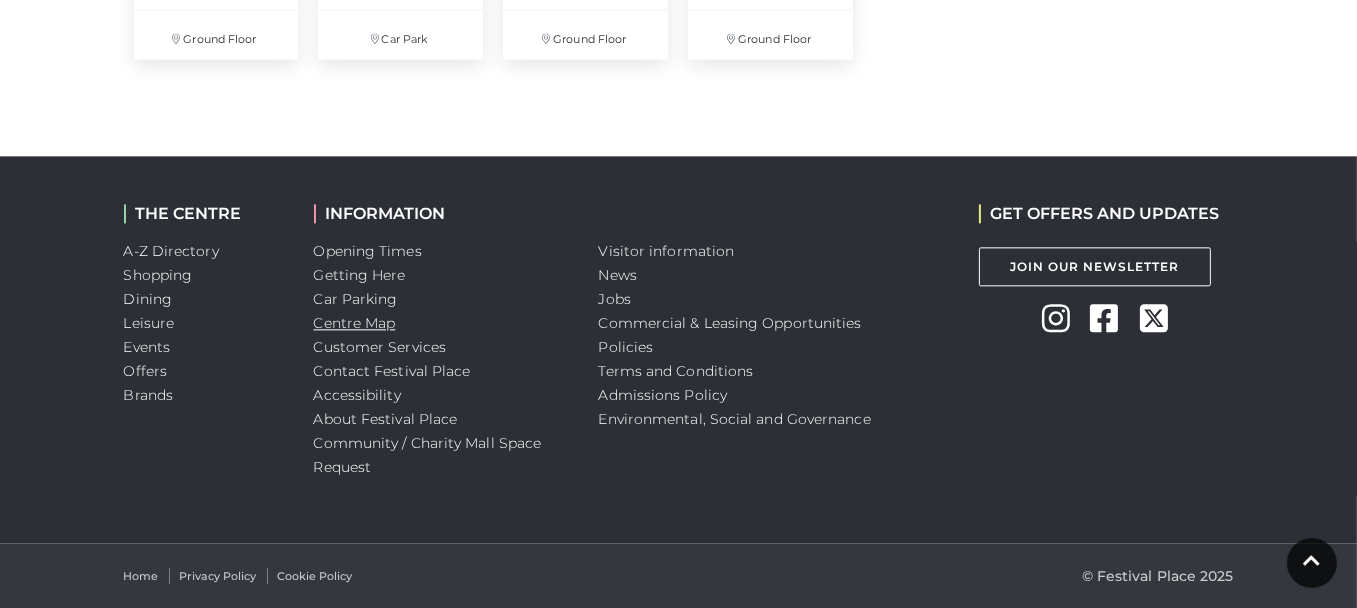click on "Centre Map" at bounding box center [355, 323] 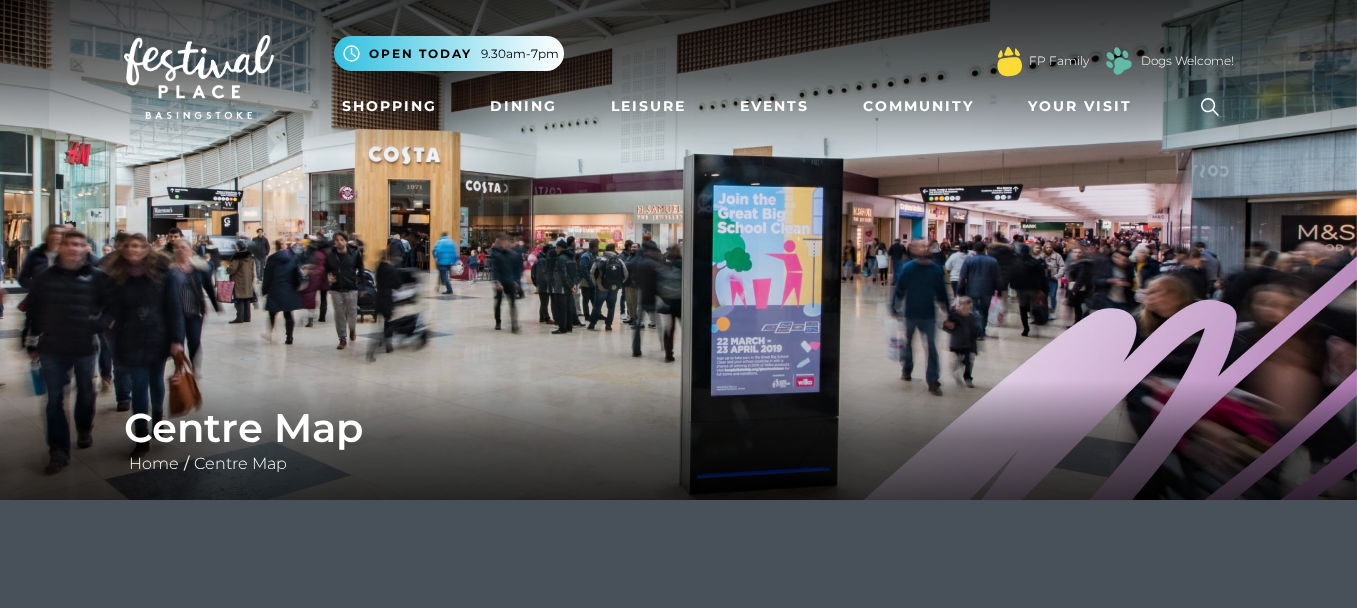 scroll, scrollTop: 0, scrollLeft: 0, axis: both 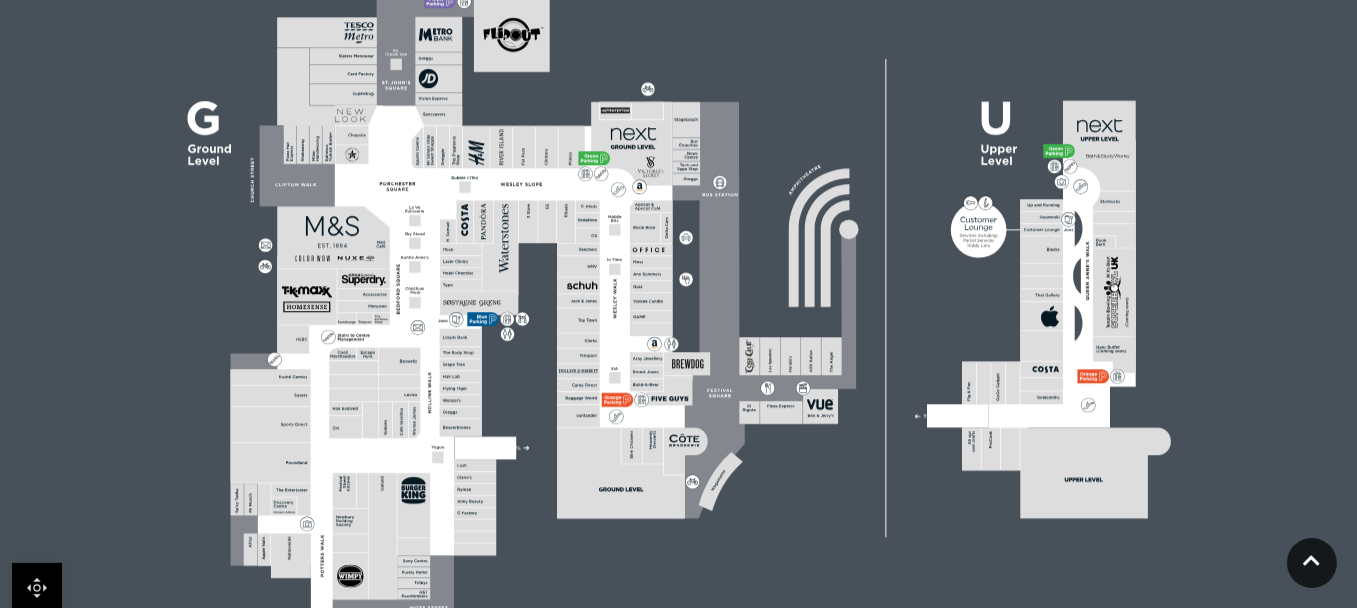click 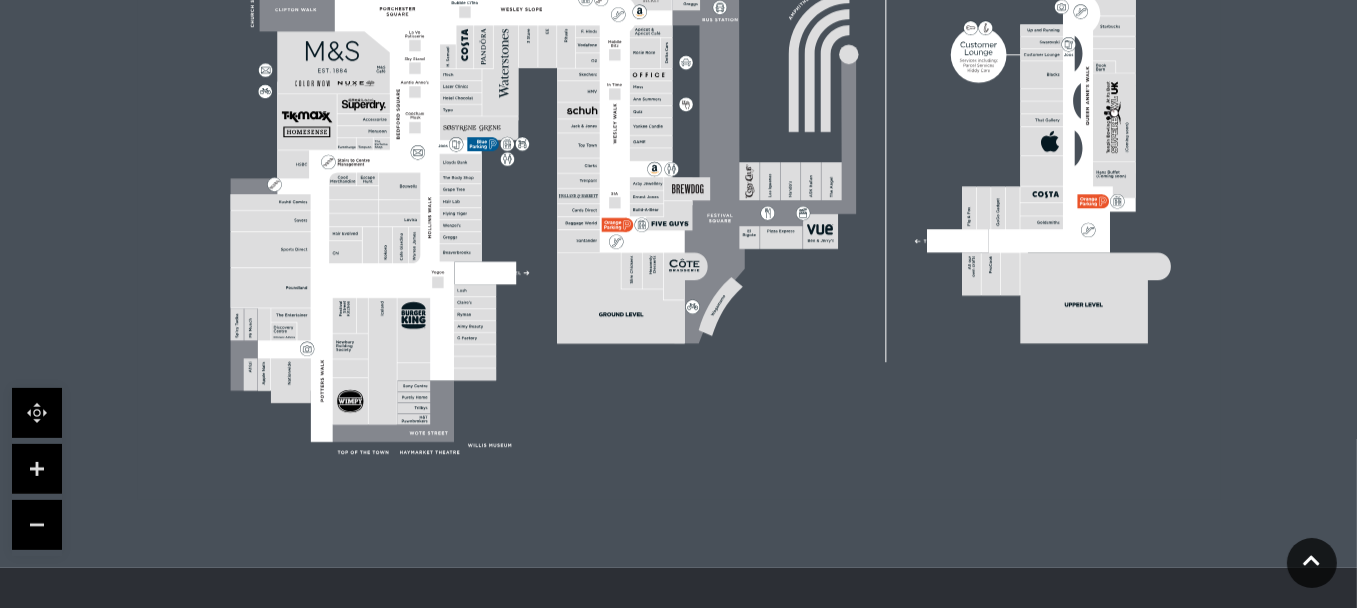 scroll, scrollTop: 846, scrollLeft: 0, axis: vertical 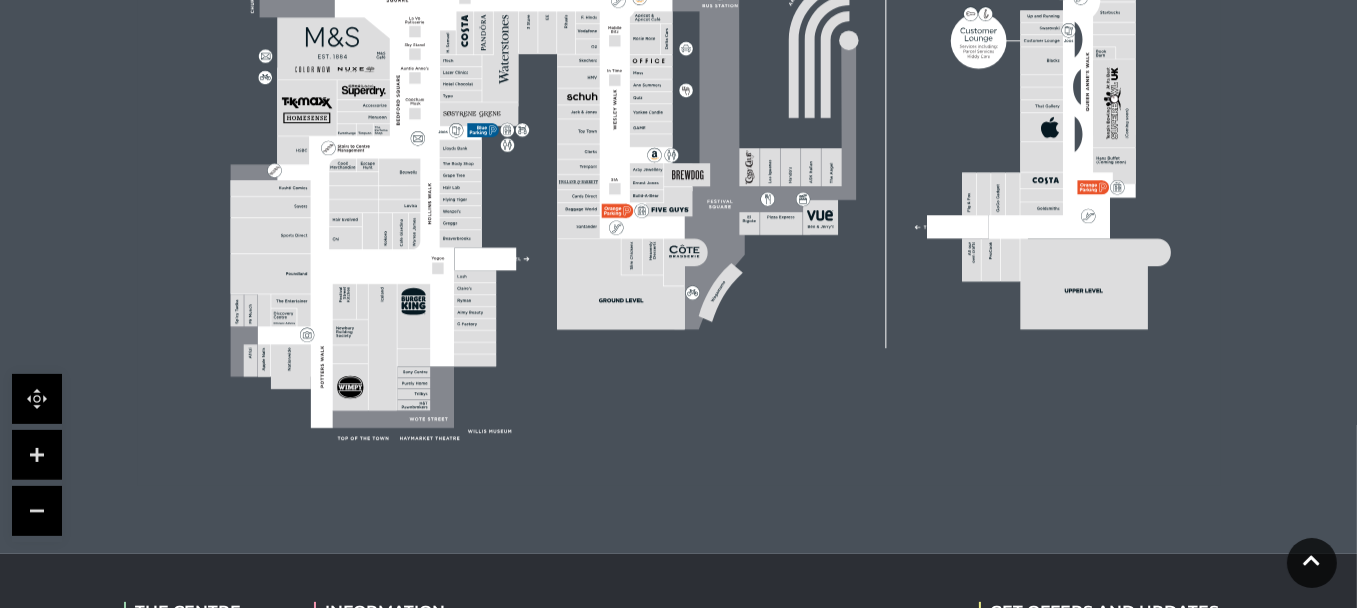 click at bounding box center (37, 455) 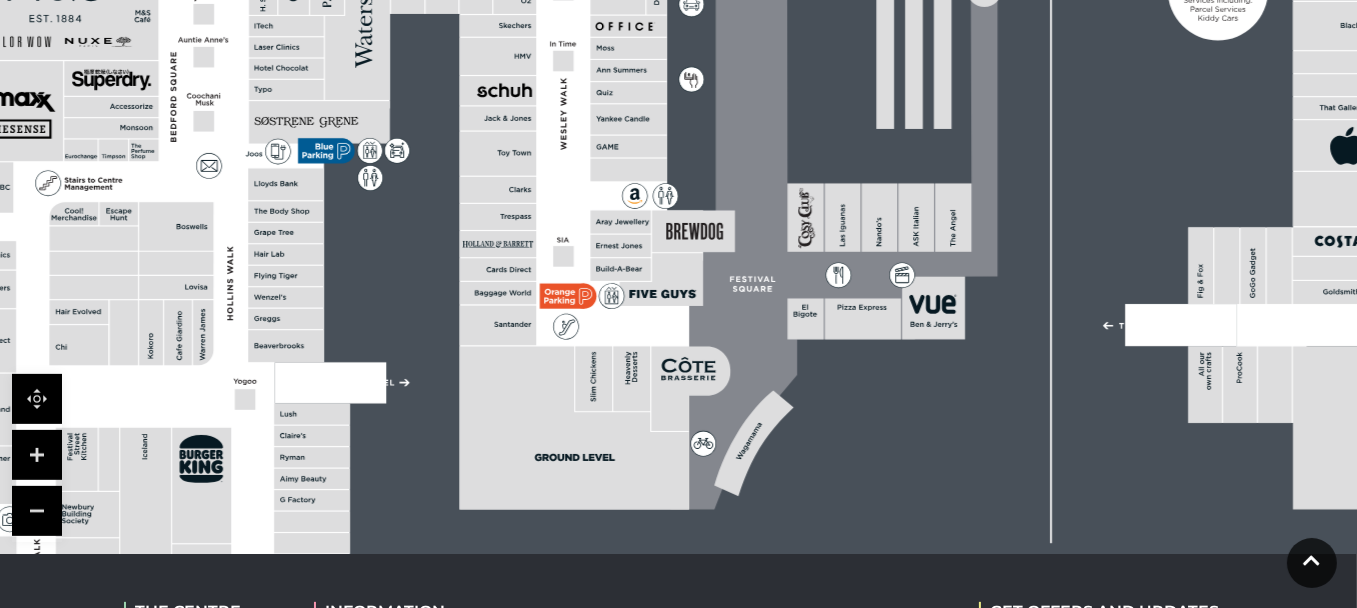 click at bounding box center [37, 455] 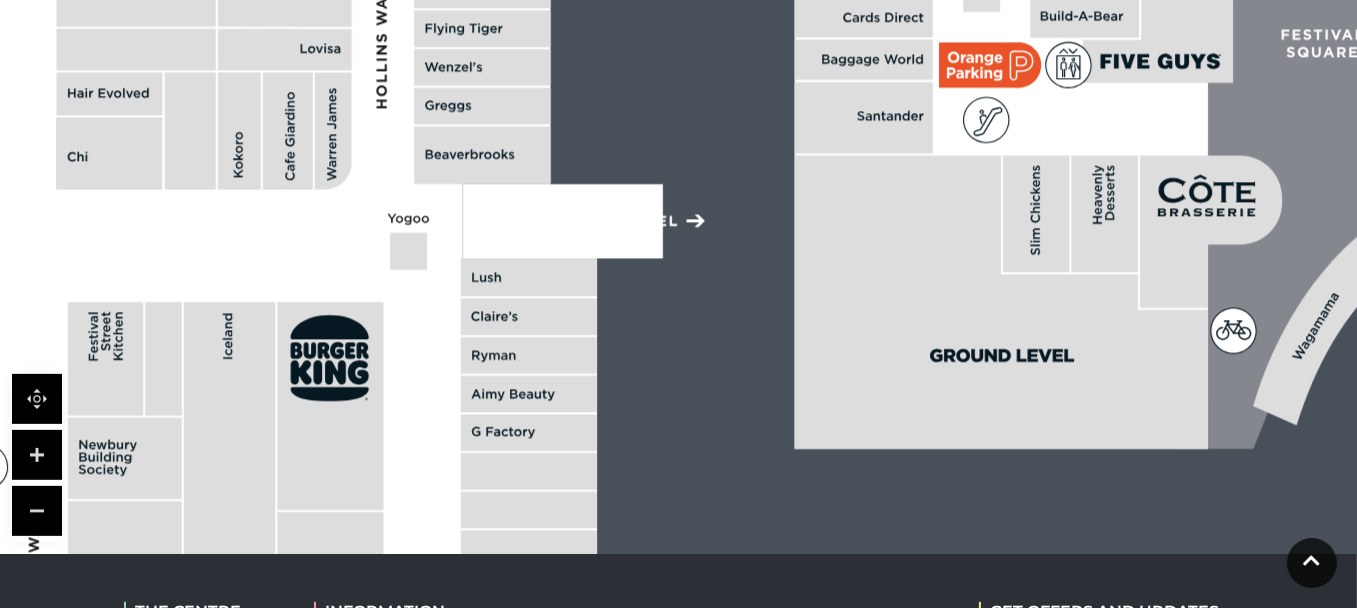 drag, startPoint x: 190, startPoint y: 424, endPoint x: 840, endPoint y: -121, distance: 848.24817 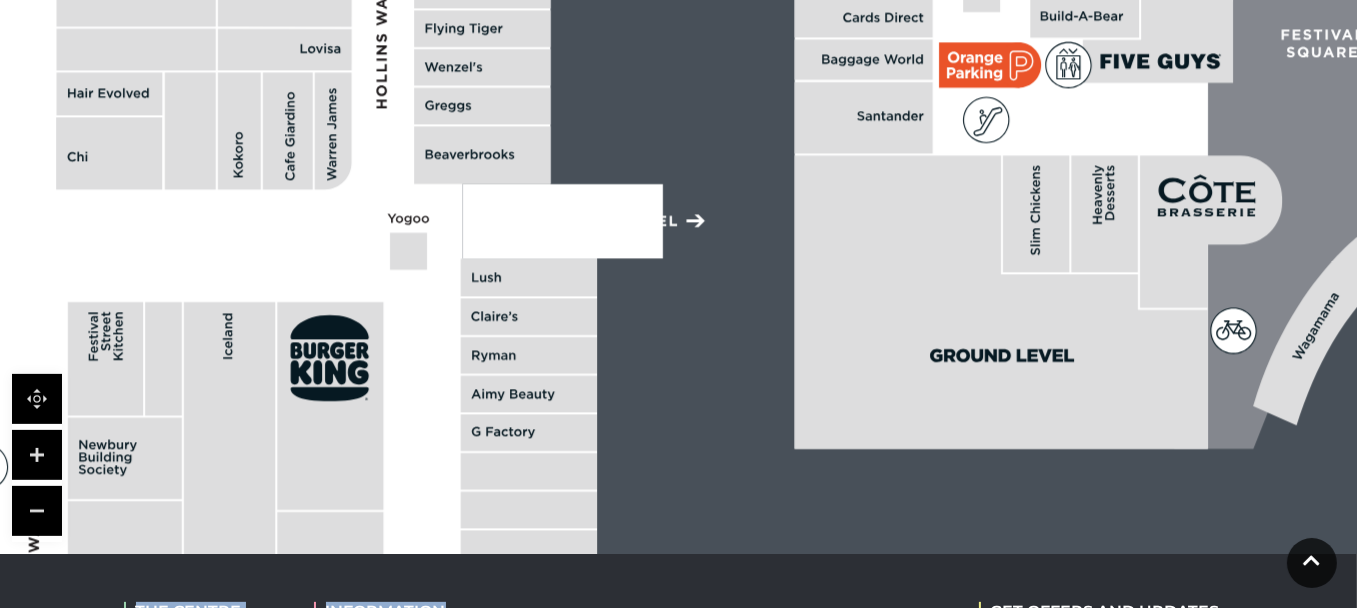 drag, startPoint x: 500, startPoint y: 556, endPoint x: 502, endPoint y: 316, distance: 240.00833 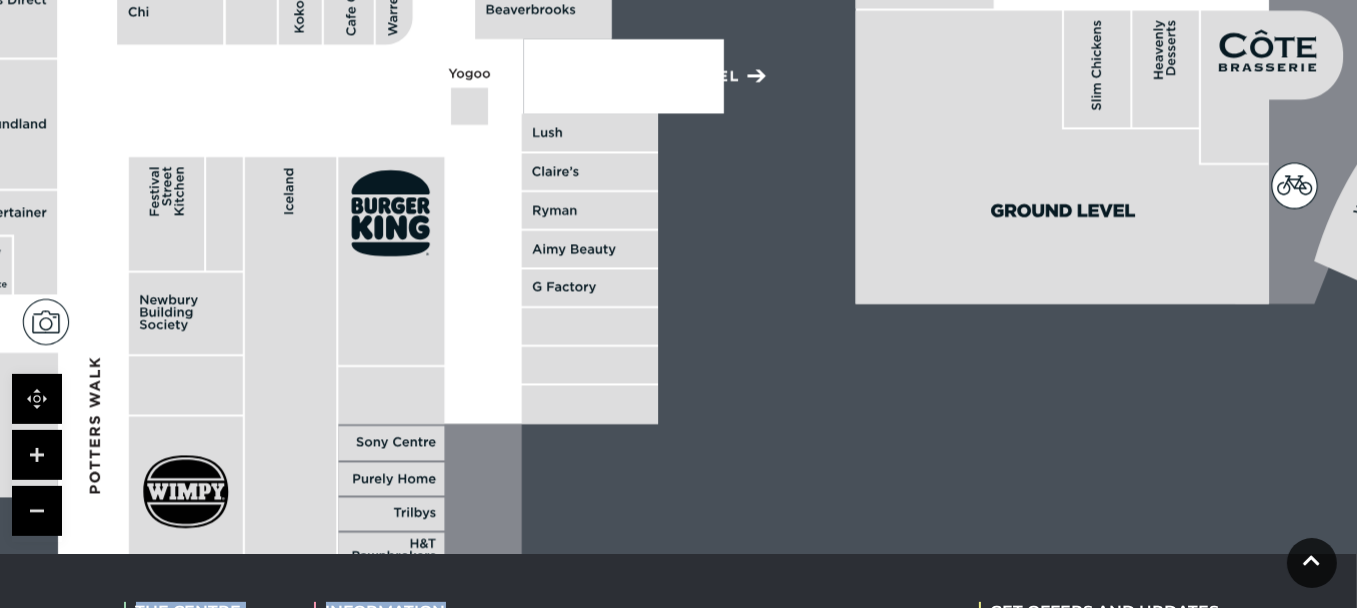 drag, startPoint x: 350, startPoint y: 478, endPoint x: 411, endPoint y: 332, distance: 158.23085 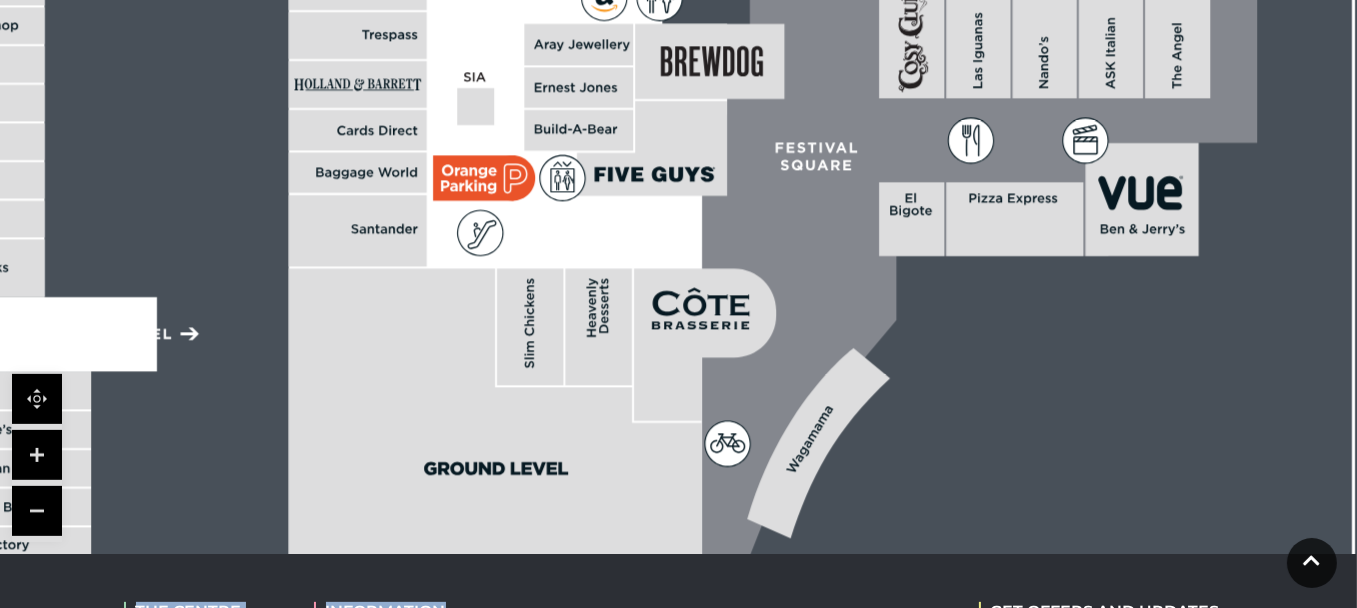 drag, startPoint x: 1085, startPoint y: 111, endPoint x: 518, endPoint y: 369, distance: 622.939 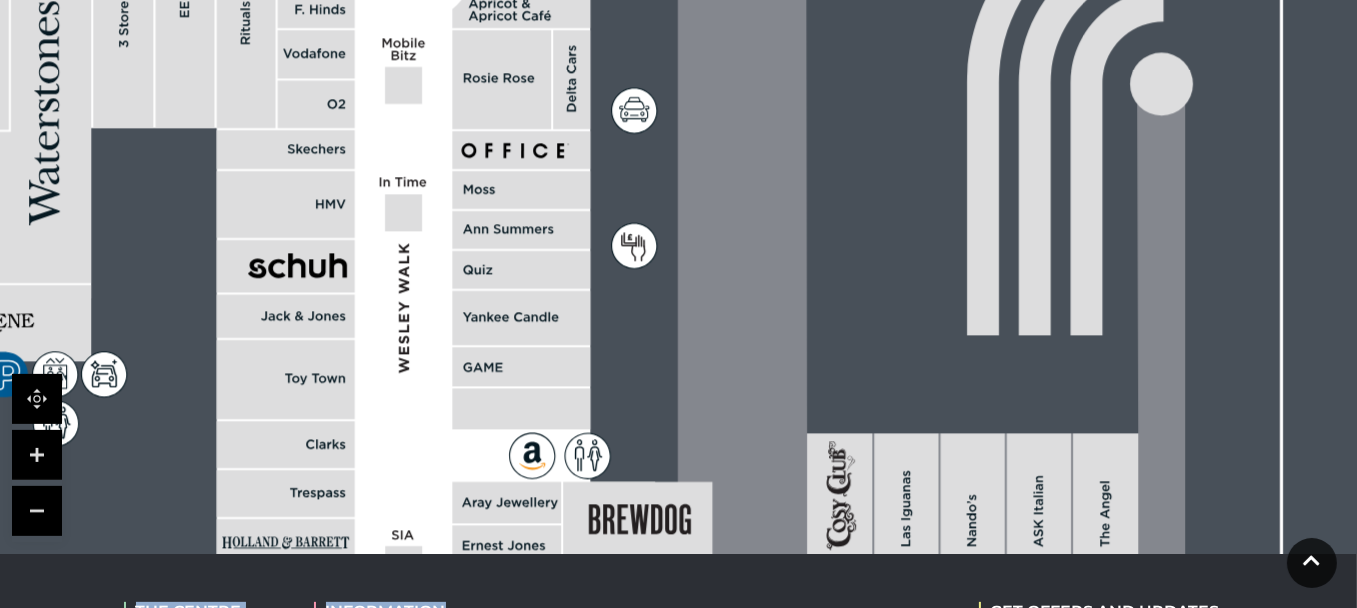 drag, startPoint x: 822, startPoint y: 86, endPoint x: 772, endPoint y: 574, distance: 490.55478 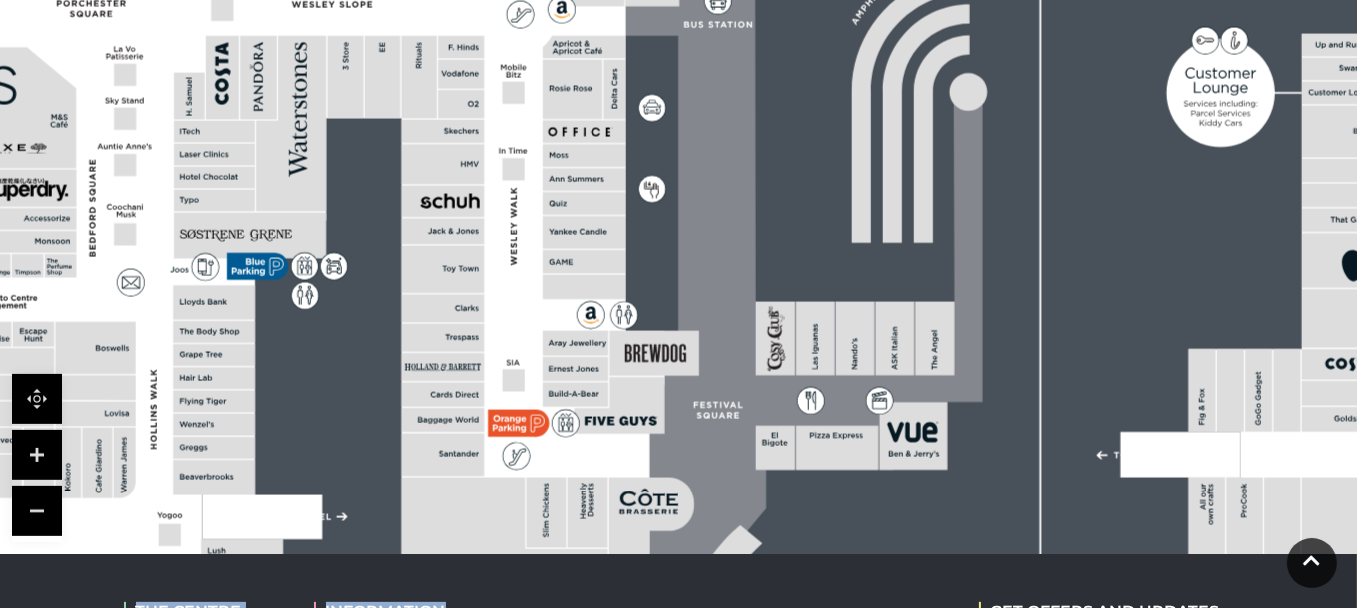 click at bounding box center [37, 511] 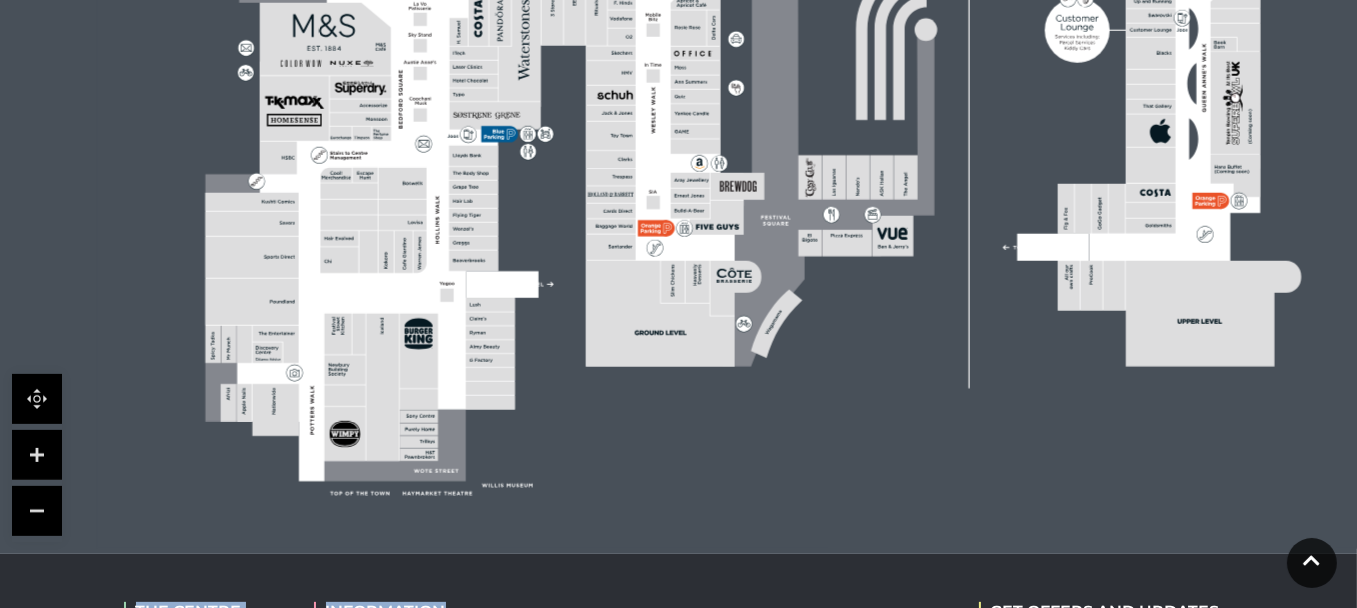 drag, startPoint x: 654, startPoint y: 432, endPoint x: 757, endPoint y: 438, distance: 103.17461 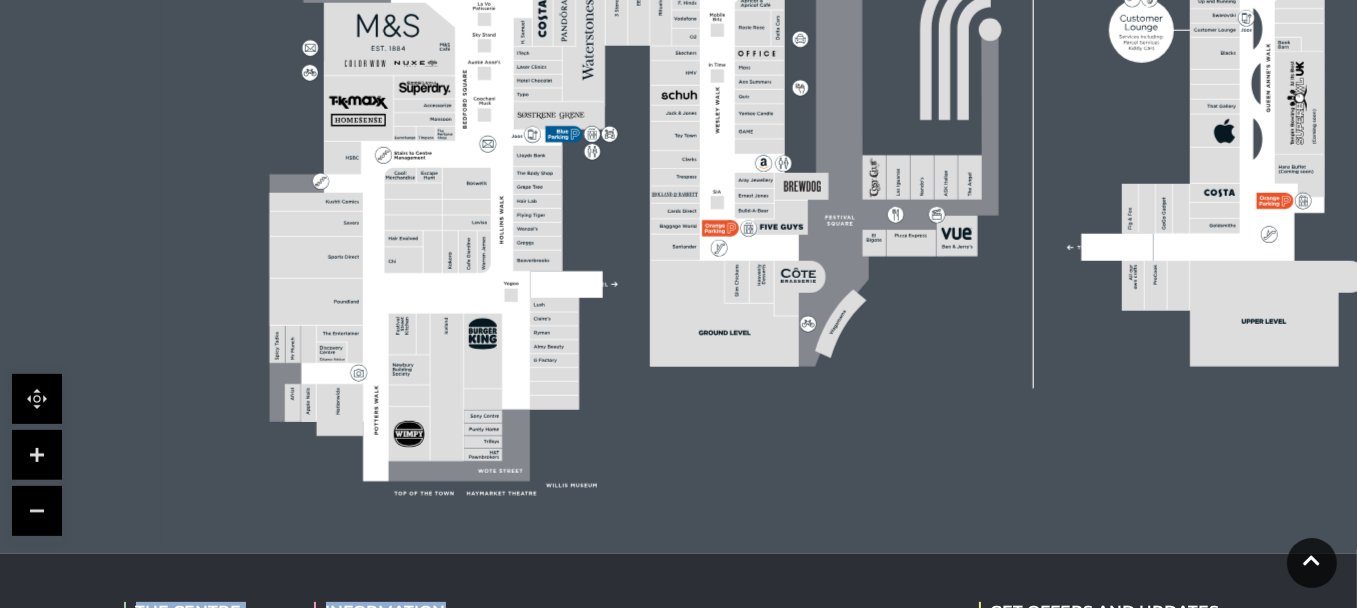 drag, startPoint x: 894, startPoint y: 145, endPoint x: 1101, endPoint y: 124, distance: 208.06248 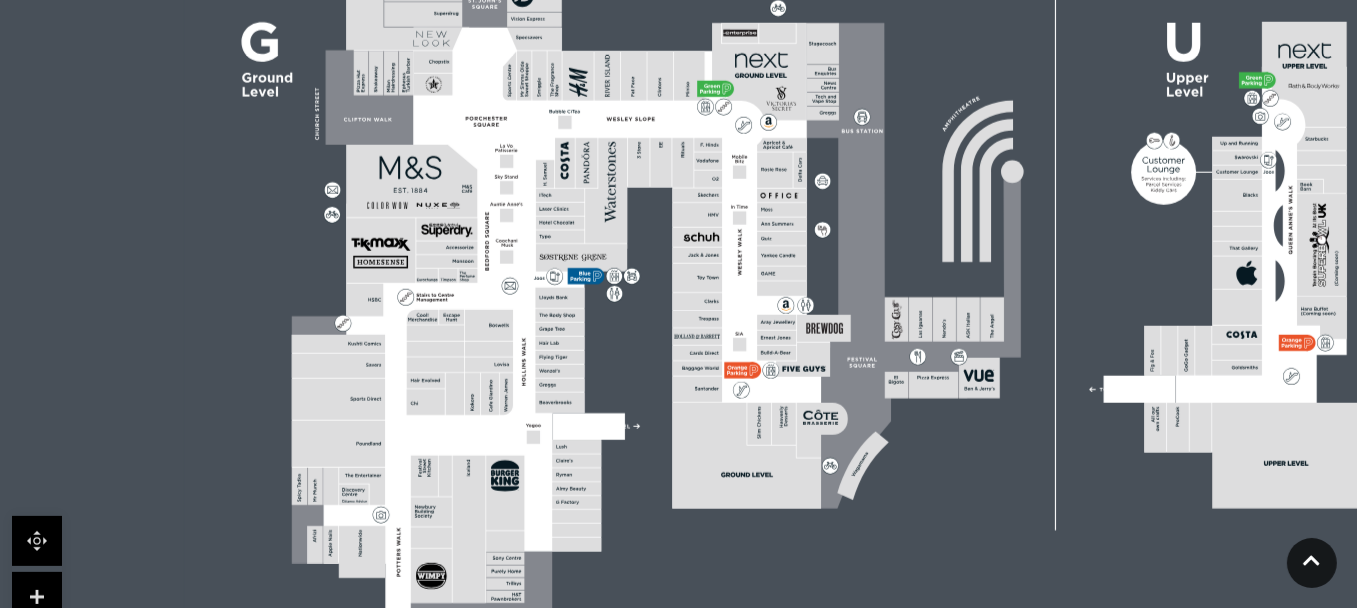 scroll, scrollTop: 706, scrollLeft: 0, axis: vertical 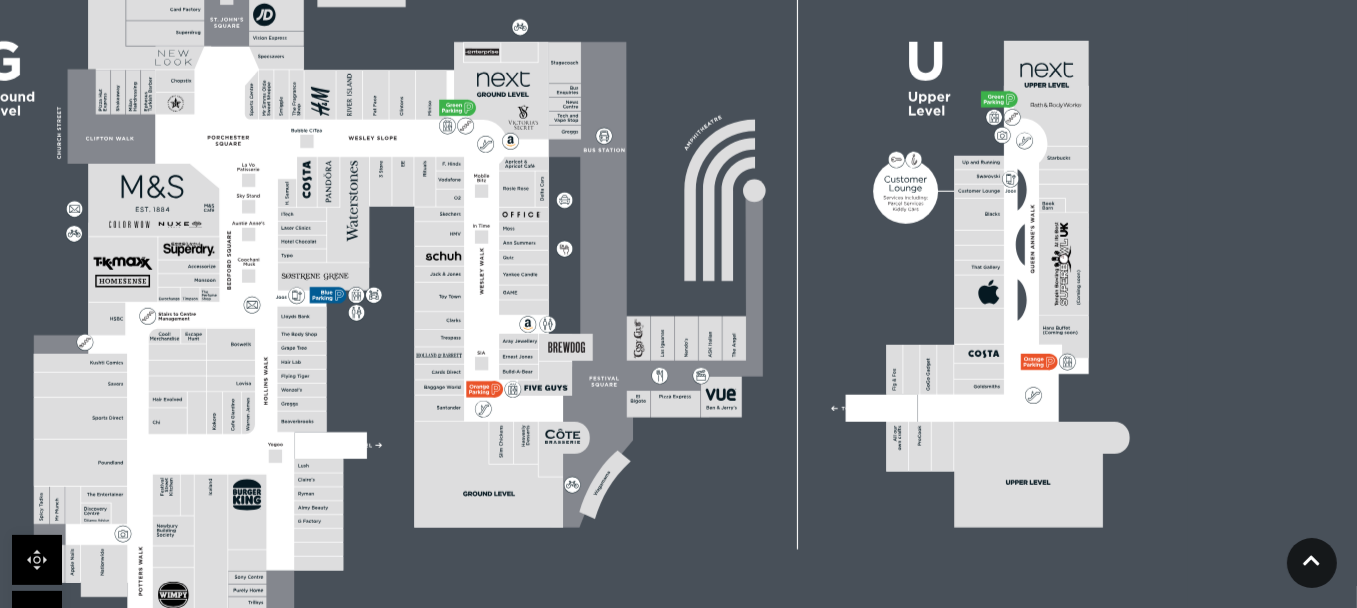 drag, startPoint x: 1220, startPoint y: 424, endPoint x: 961, endPoint y: 372, distance: 264.16852 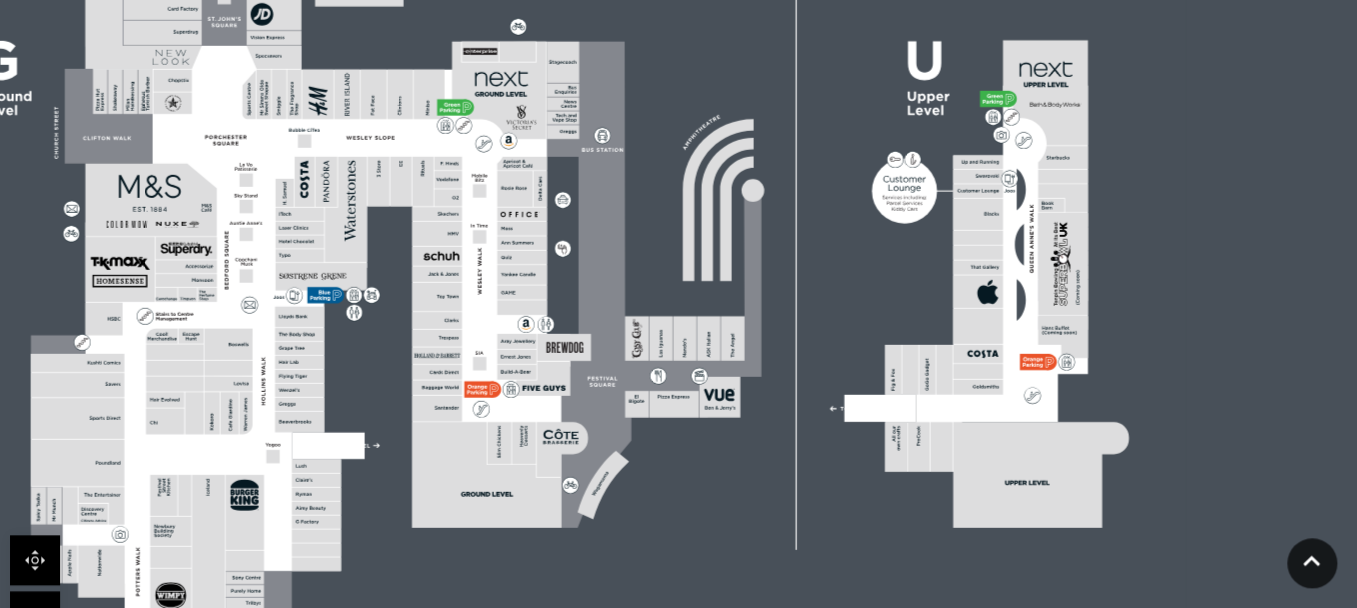 scroll, scrollTop: 685, scrollLeft: 0, axis: vertical 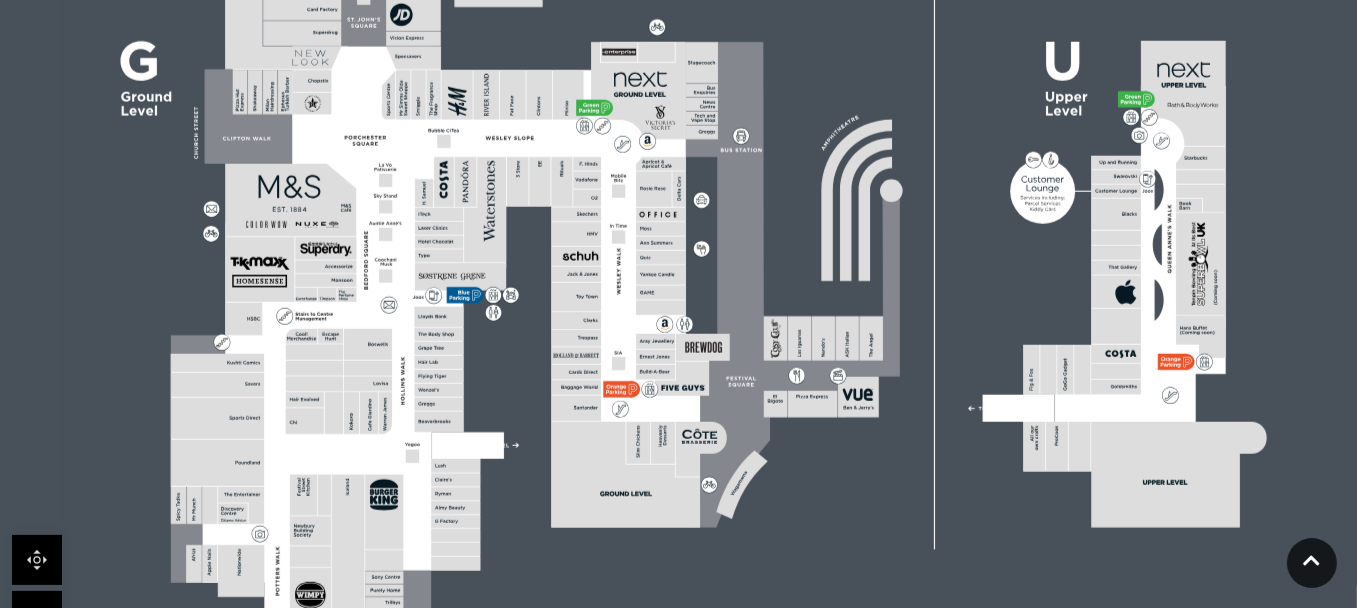drag, startPoint x: 426, startPoint y: 461, endPoint x: 564, endPoint y: 446, distance: 138.81282 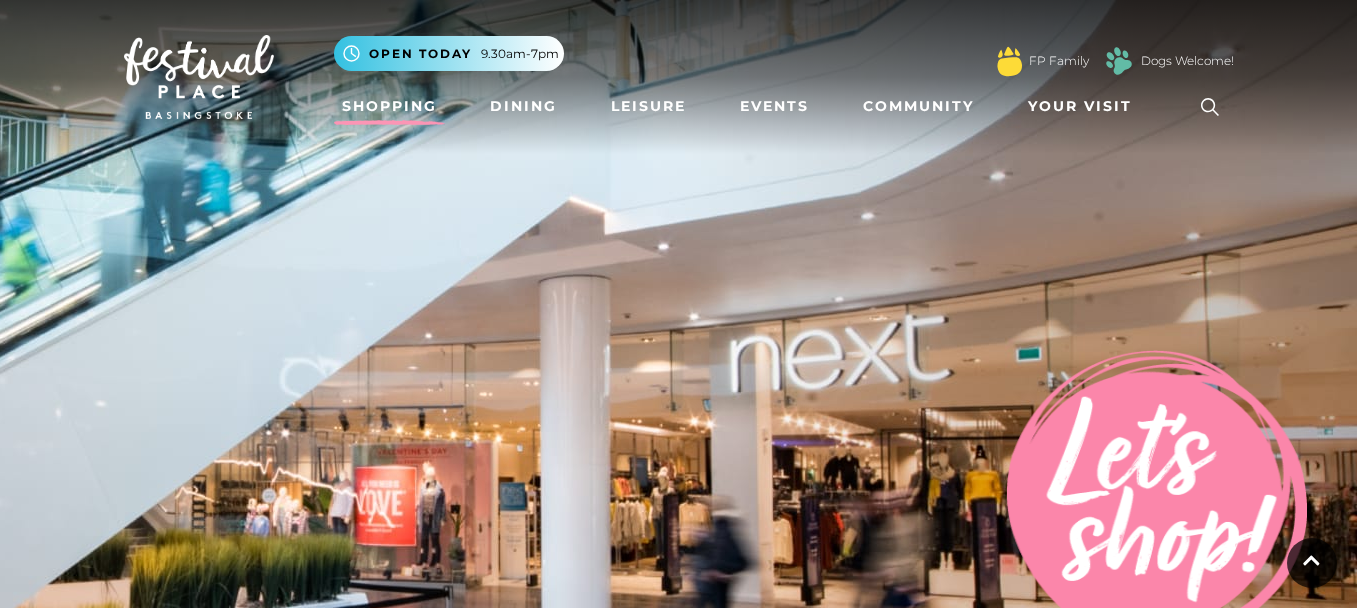 scroll, scrollTop: 5940, scrollLeft: 0, axis: vertical 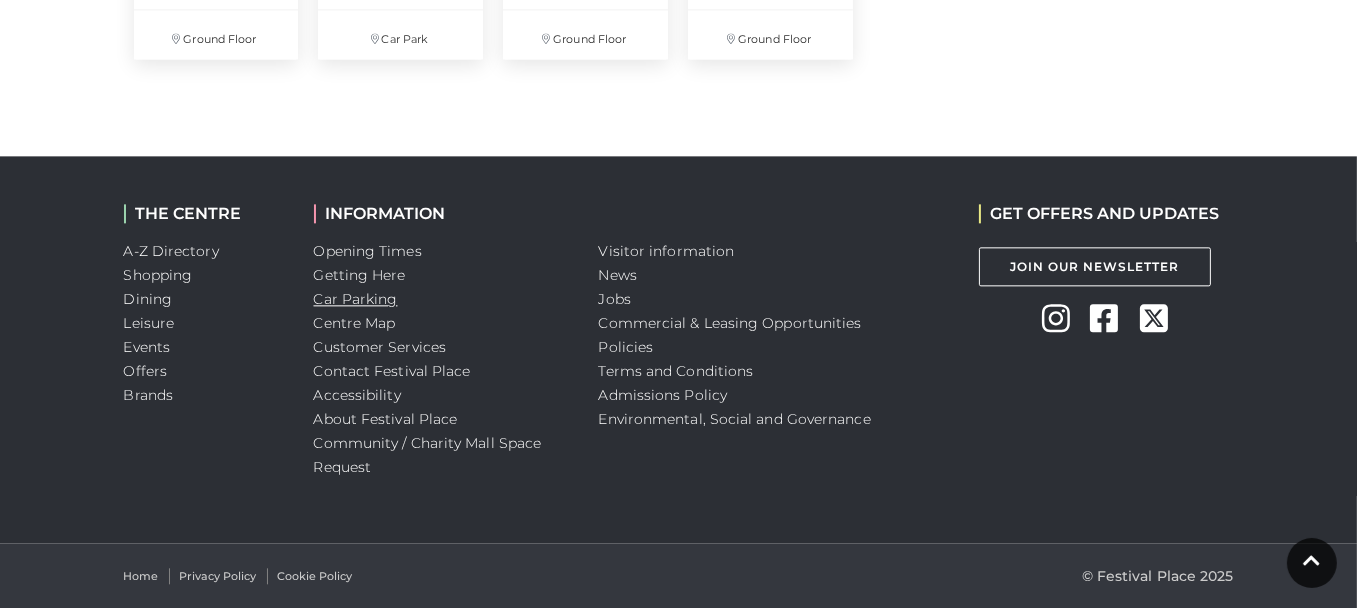 click on "Car Parking" at bounding box center [356, 299] 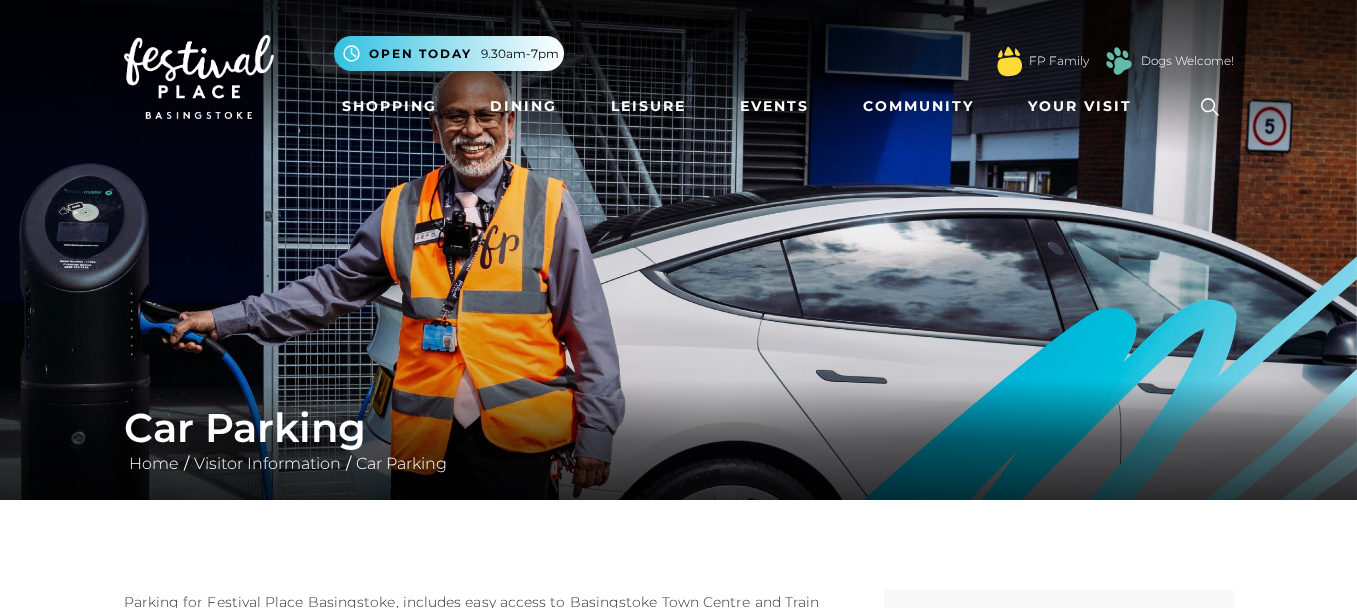 scroll, scrollTop: 0, scrollLeft: 0, axis: both 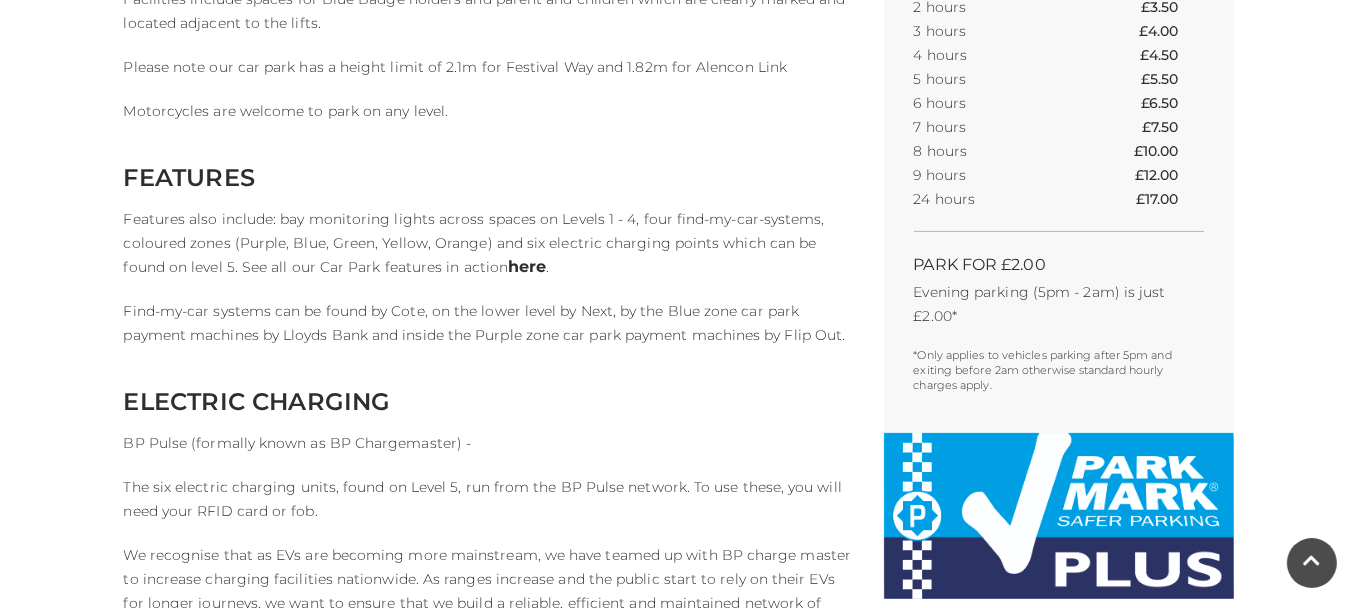 click on "here" at bounding box center (527, 266) 